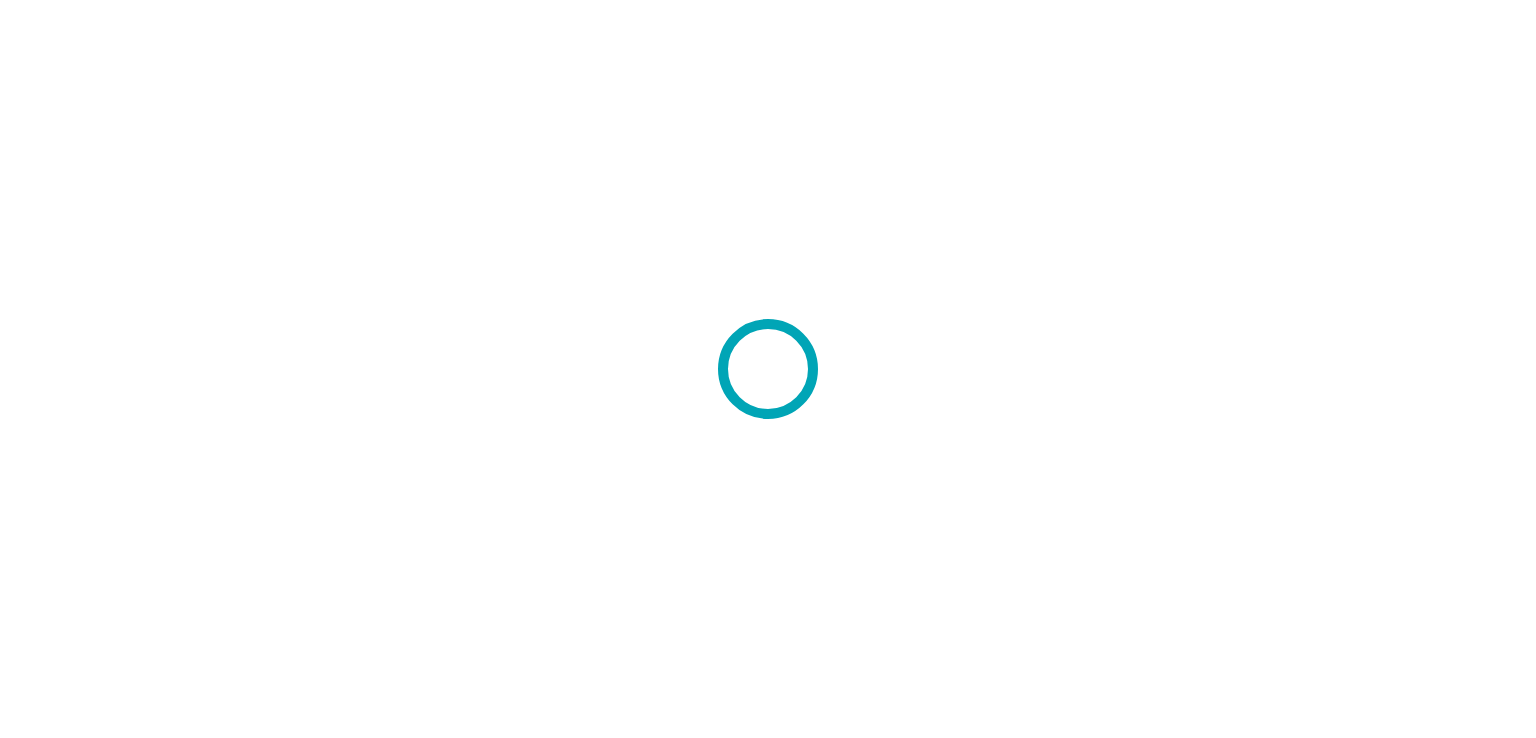scroll, scrollTop: 0, scrollLeft: 0, axis: both 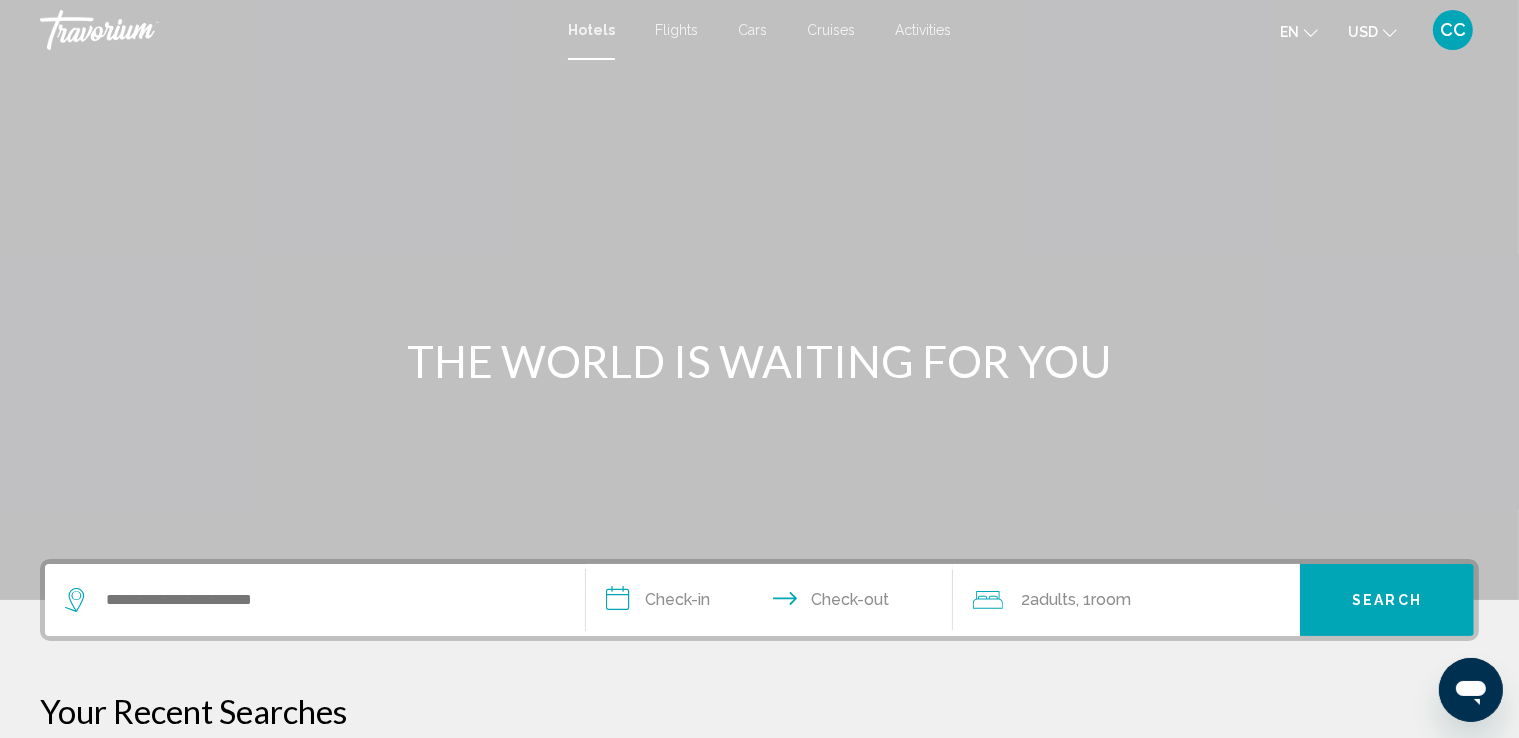 click at bounding box center [294, 30] 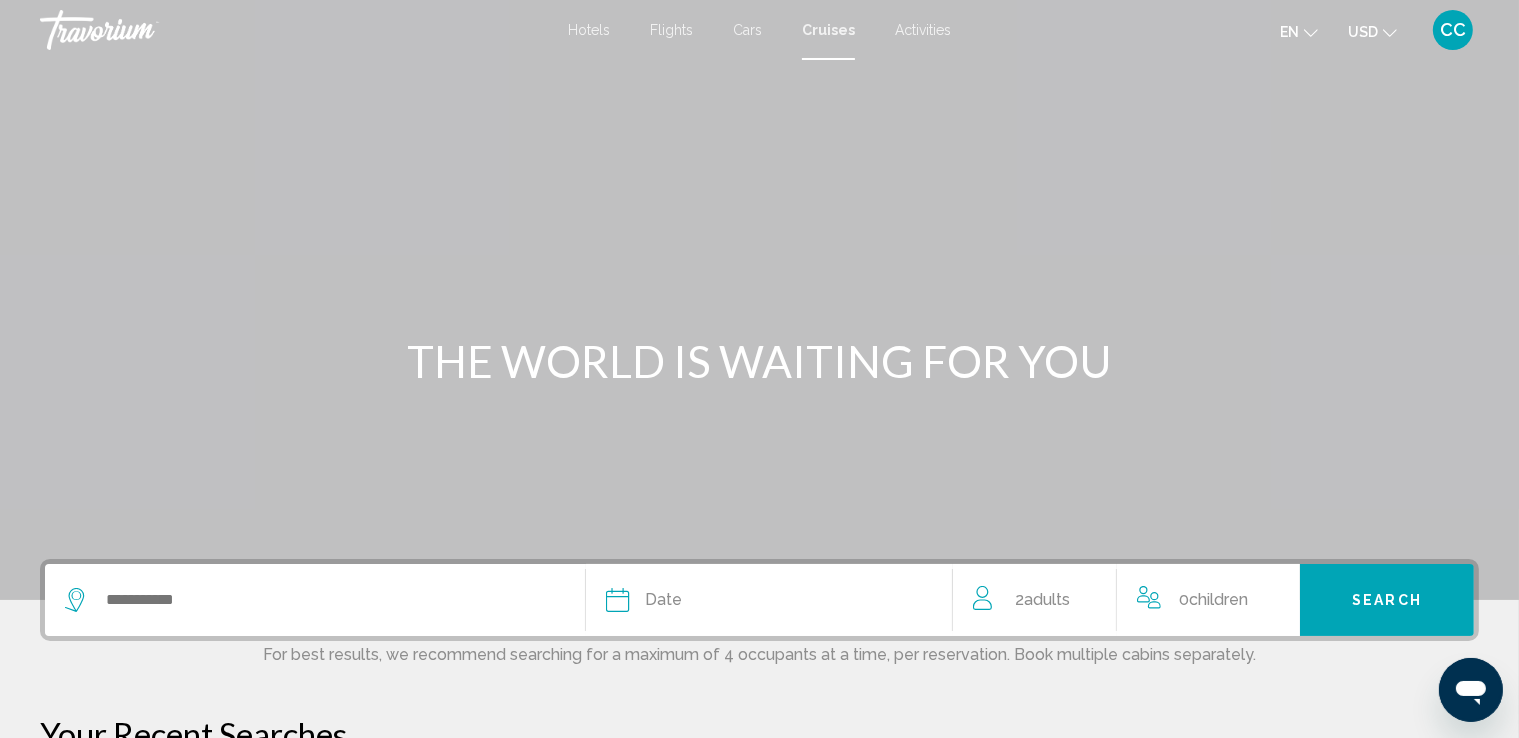 click 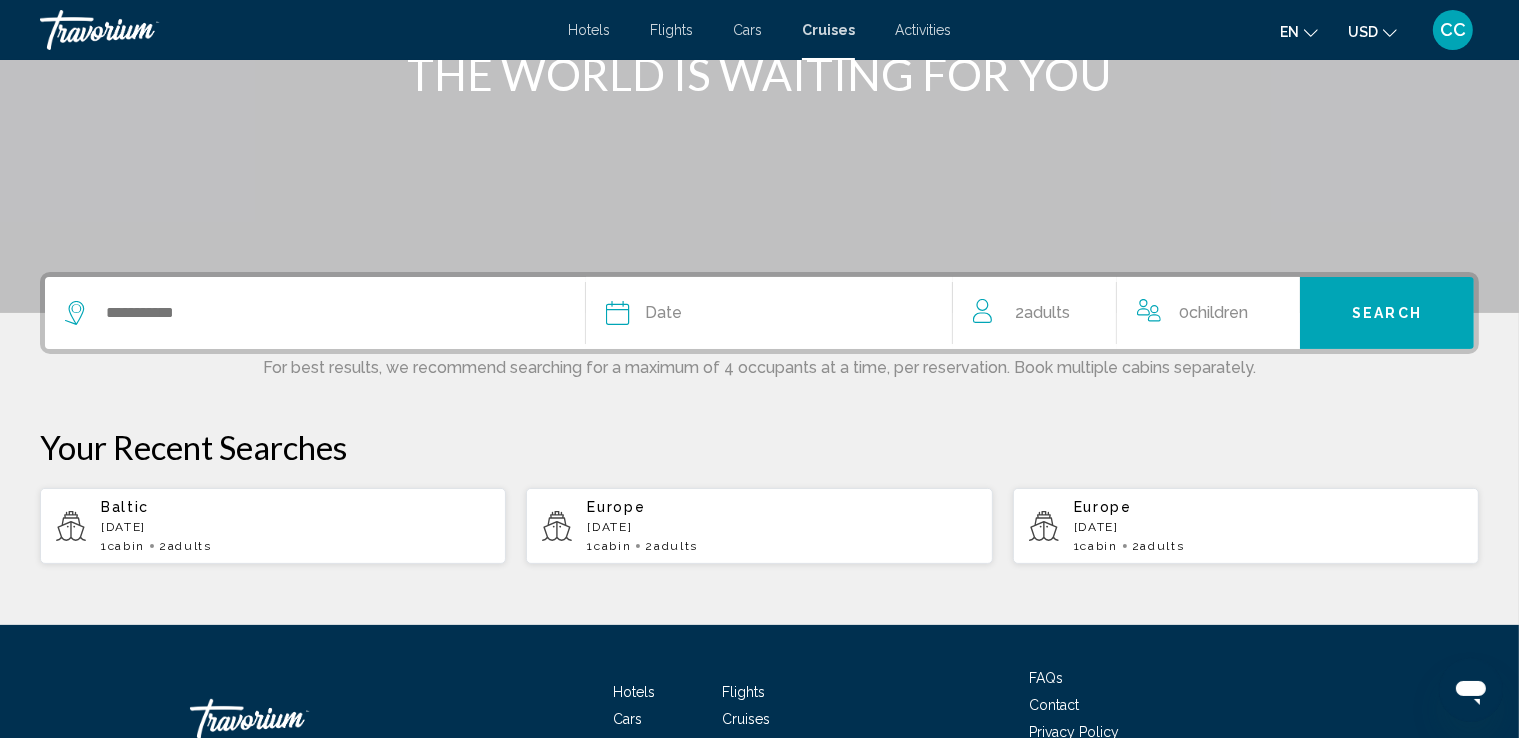 scroll, scrollTop: 418, scrollLeft: 0, axis: vertical 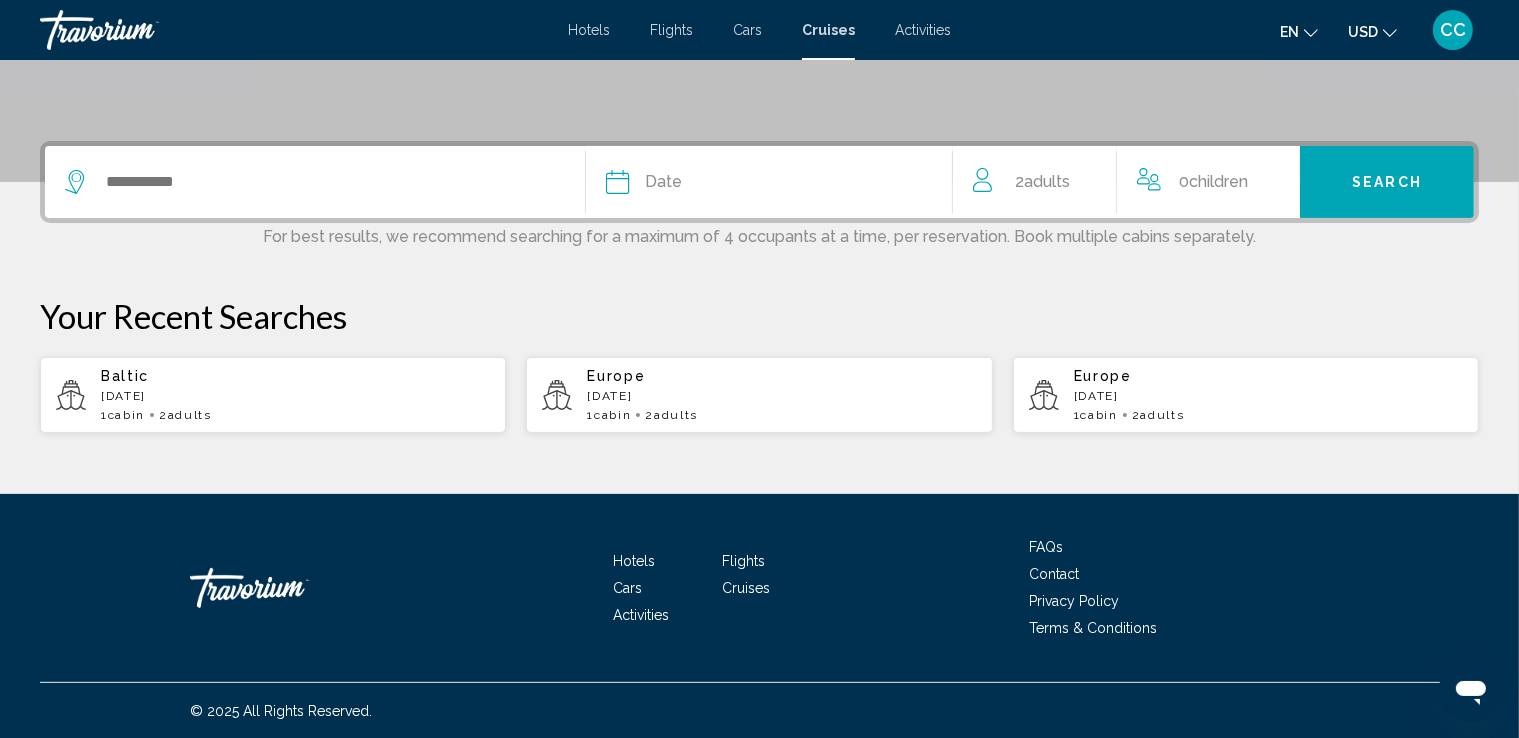 click on "Baltic  [DATE]  1  cabin 2  Adult Adults" at bounding box center [295, 395] 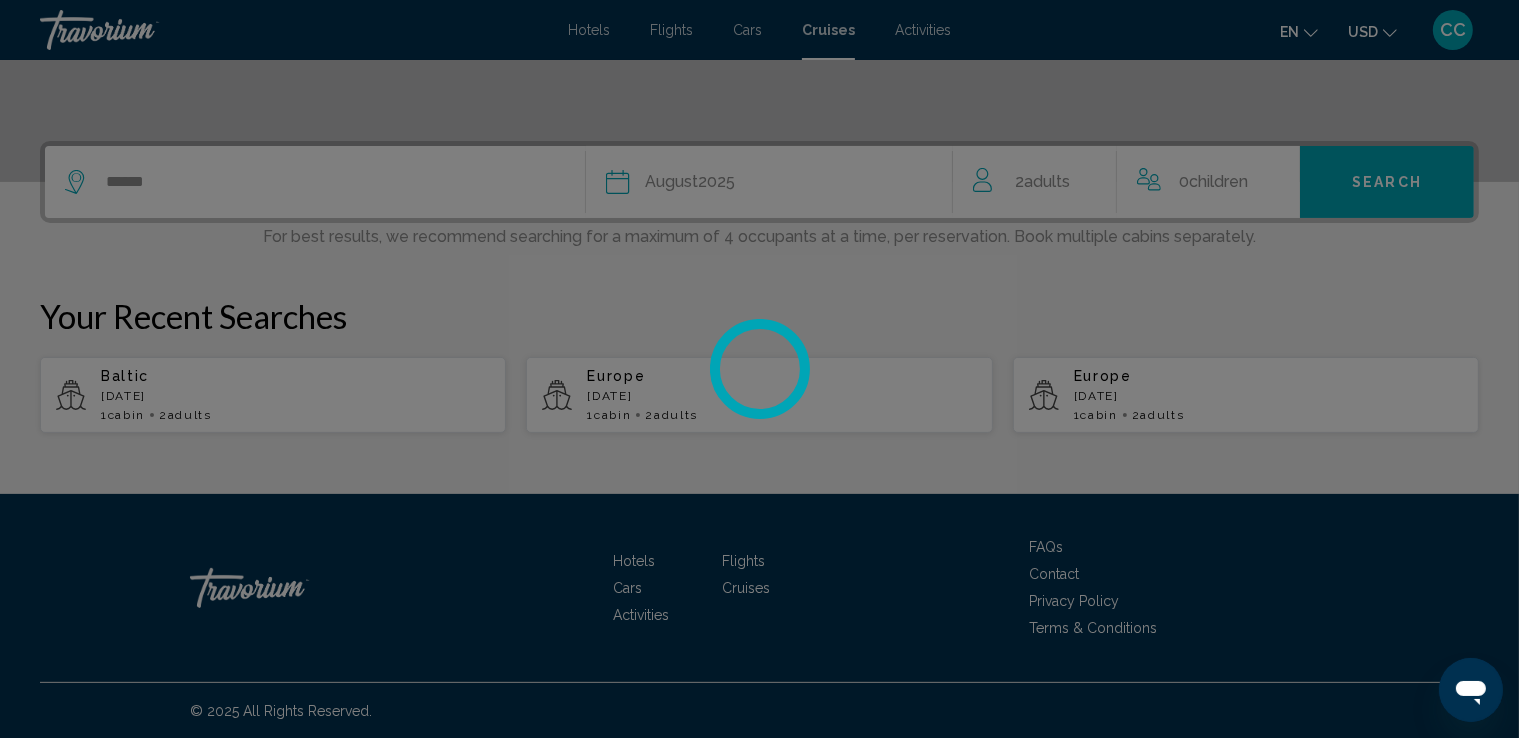 scroll, scrollTop: 0, scrollLeft: 0, axis: both 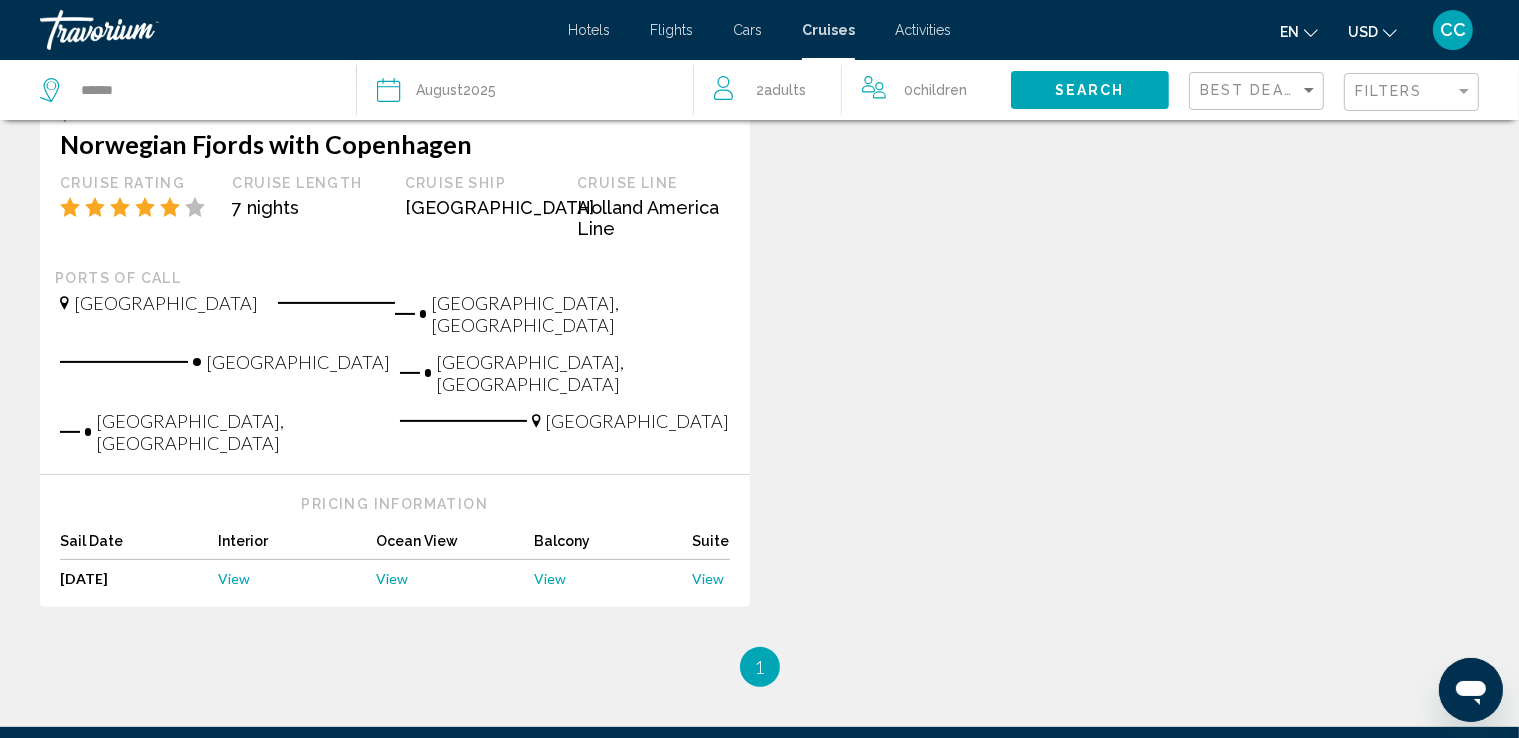click on "View" at bounding box center [550, 578] 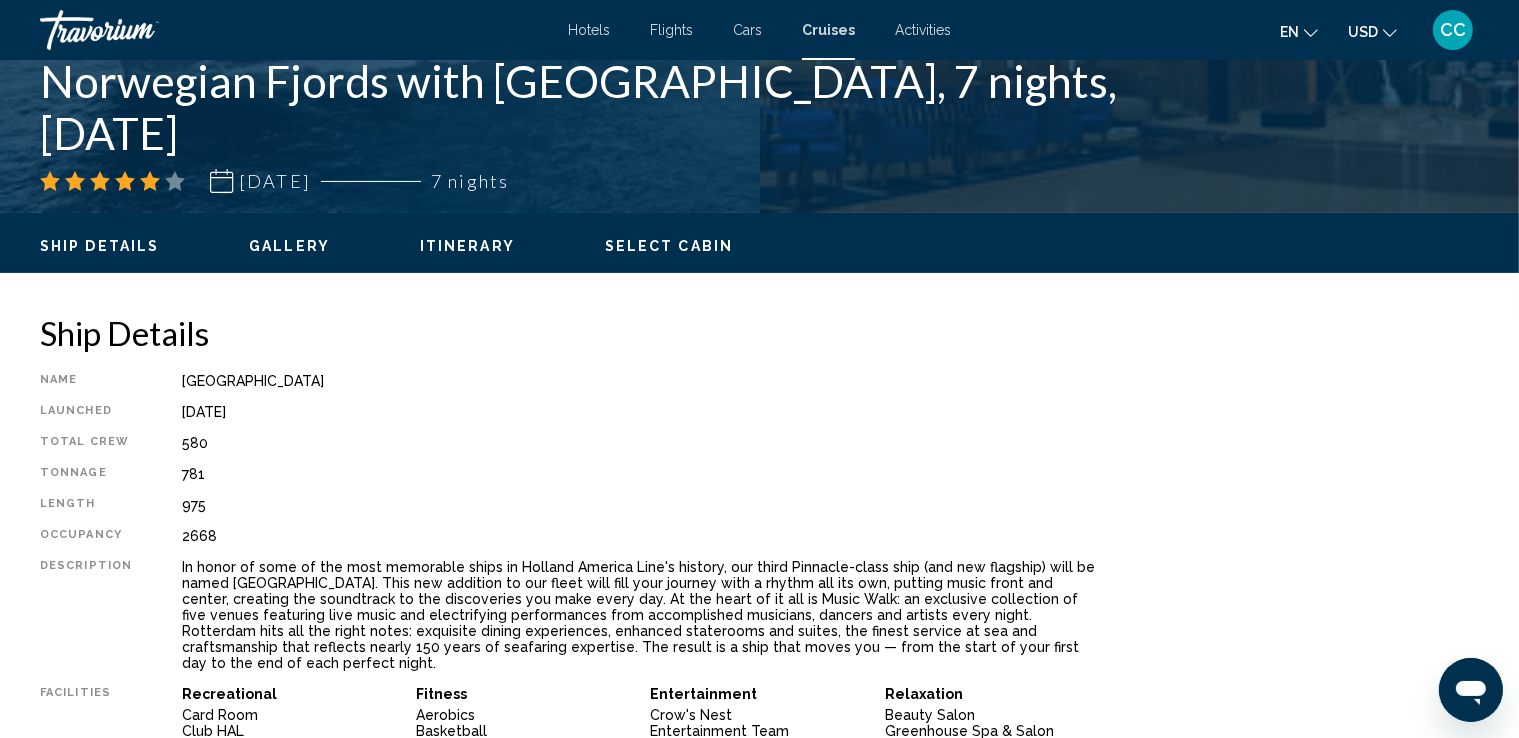 scroll, scrollTop: 0, scrollLeft: 0, axis: both 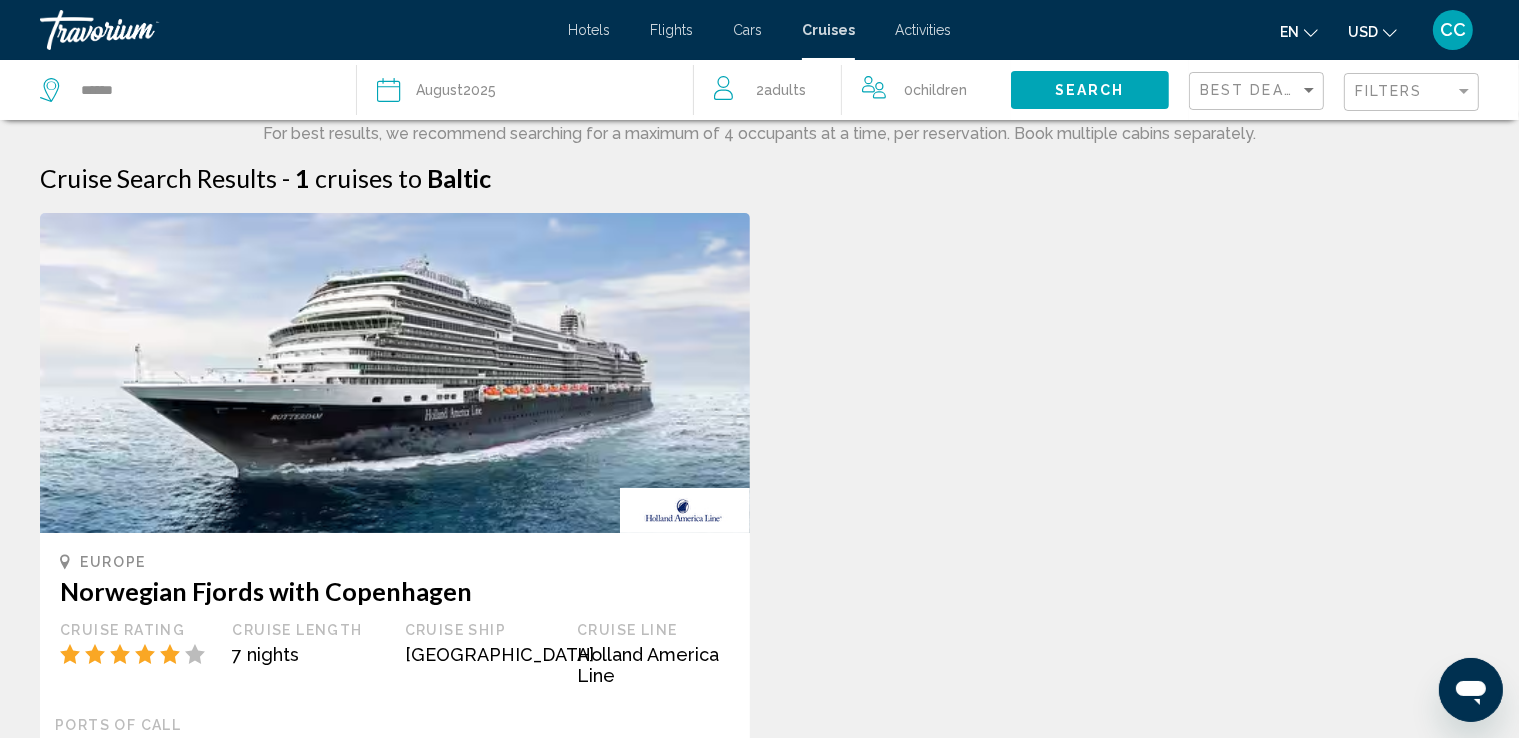 click 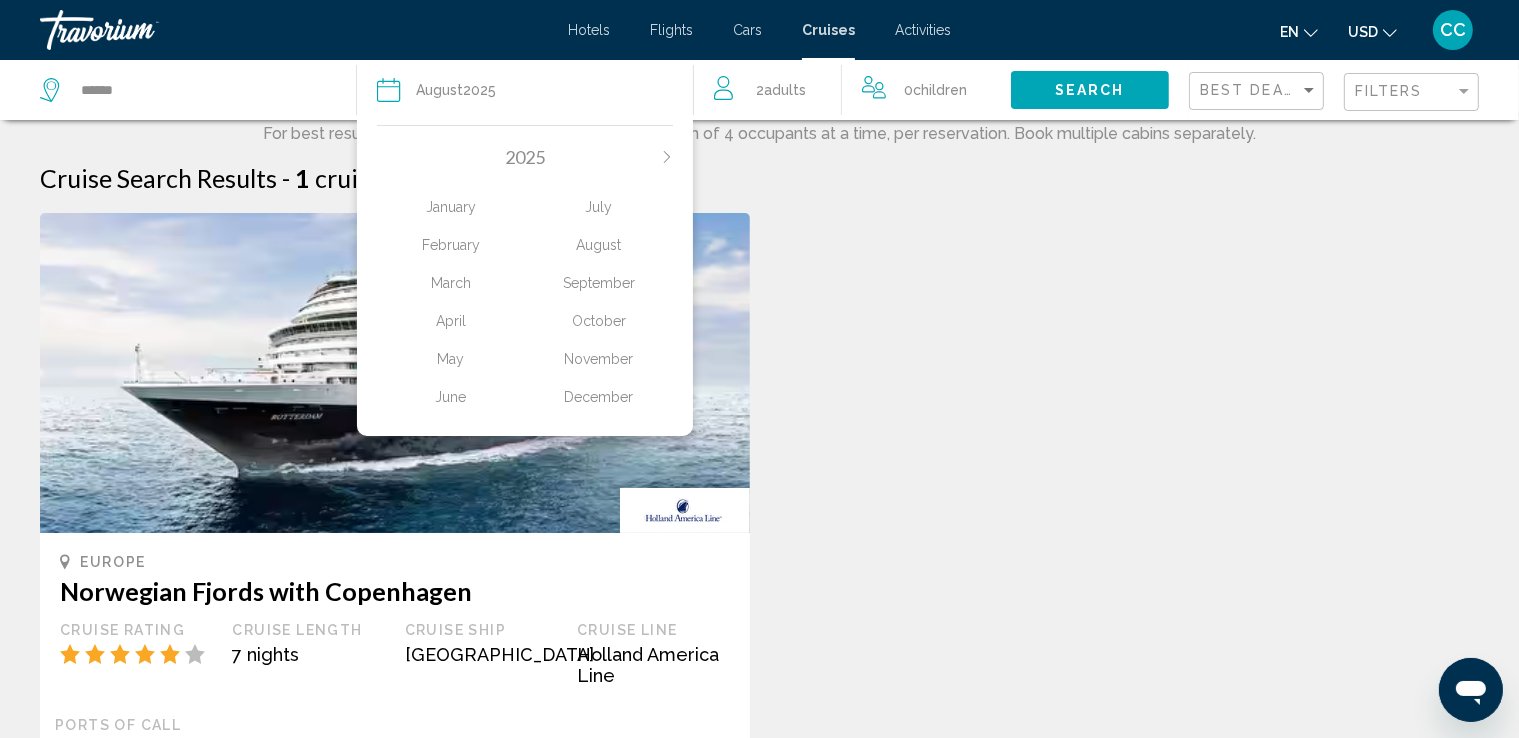 click on "September" 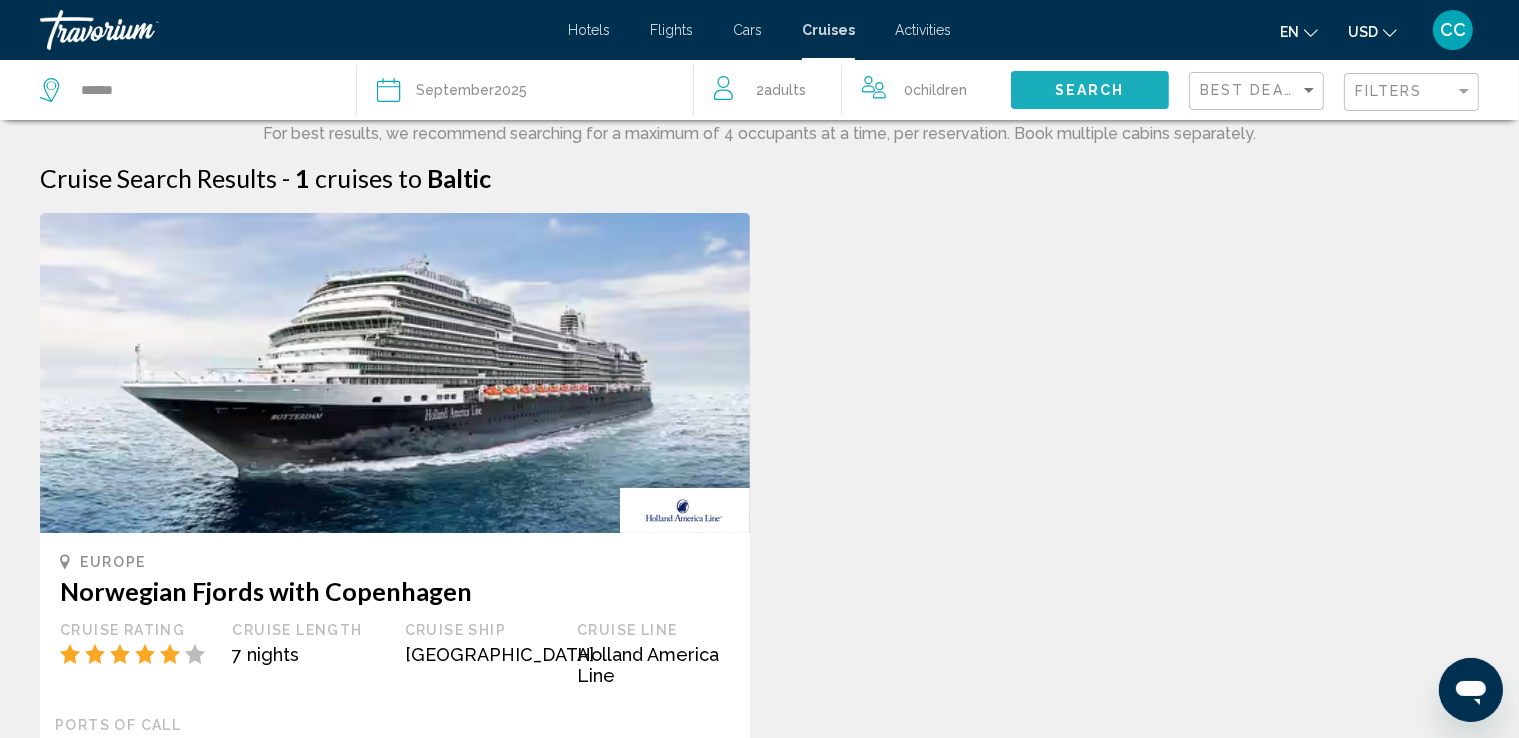click on "Search" 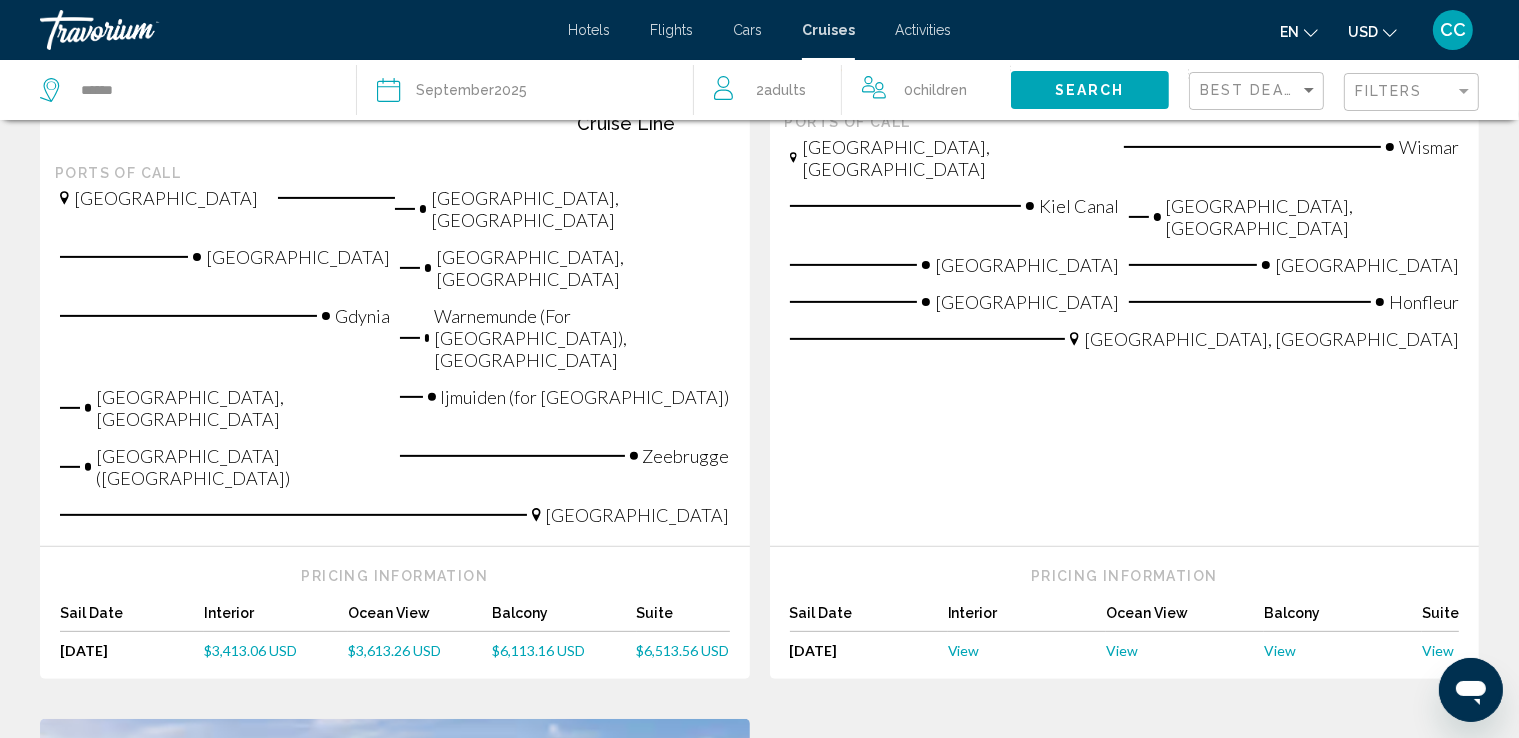 scroll, scrollTop: 576, scrollLeft: 0, axis: vertical 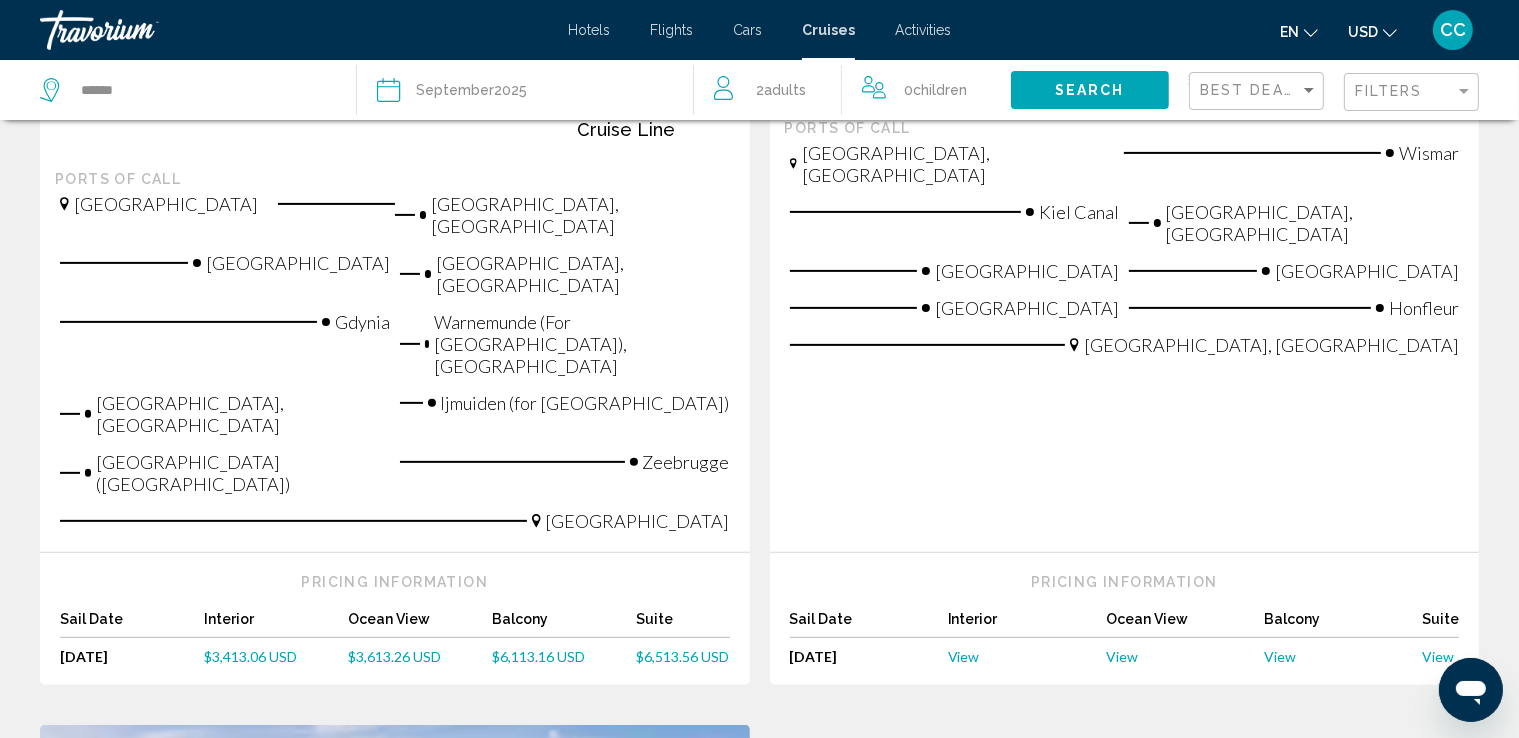 click on "$3,613.26 USD" at bounding box center (394, 656) 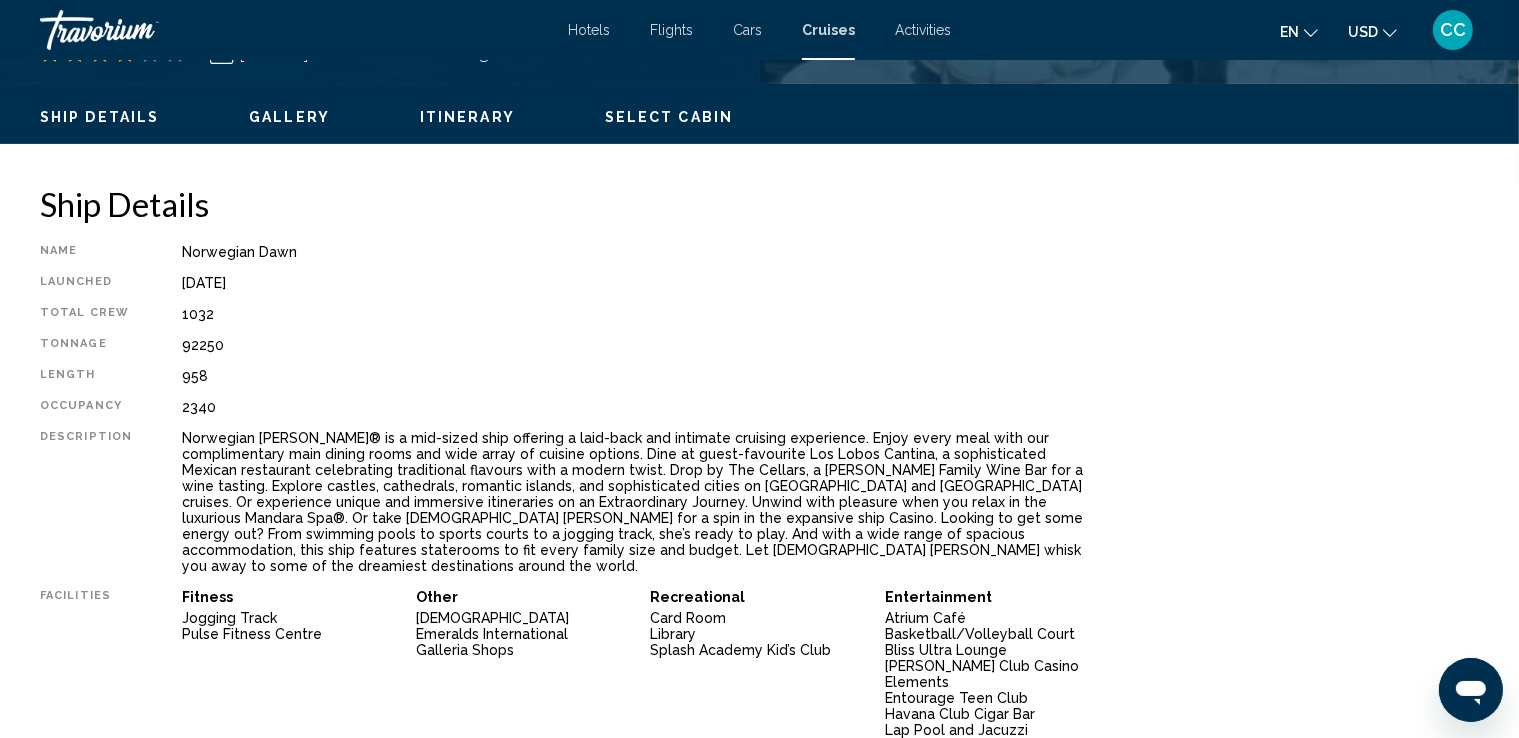 scroll, scrollTop: 0, scrollLeft: 0, axis: both 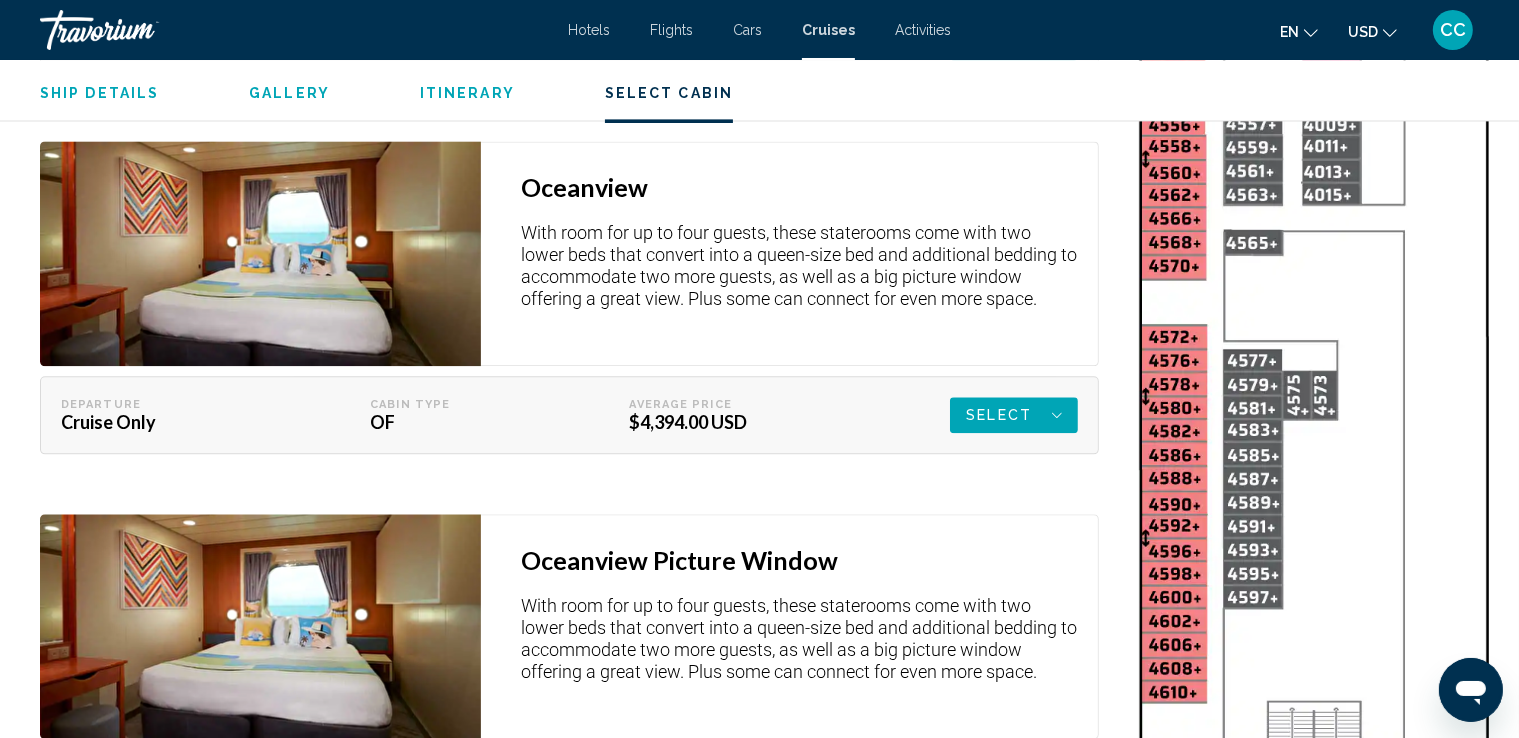 click at bounding box center (1314, 592) 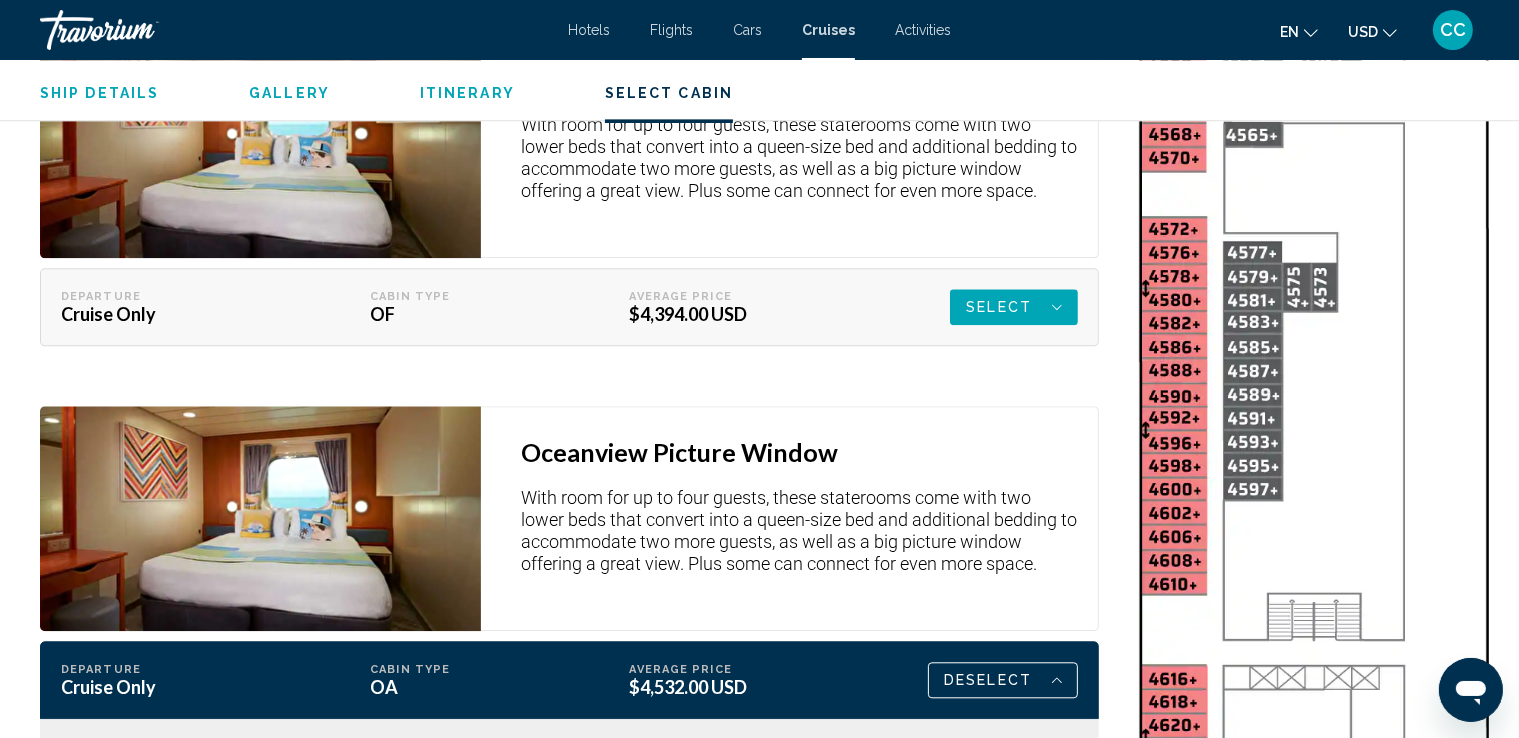 scroll, scrollTop: 4751, scrollLeft: 0, axis: vertical 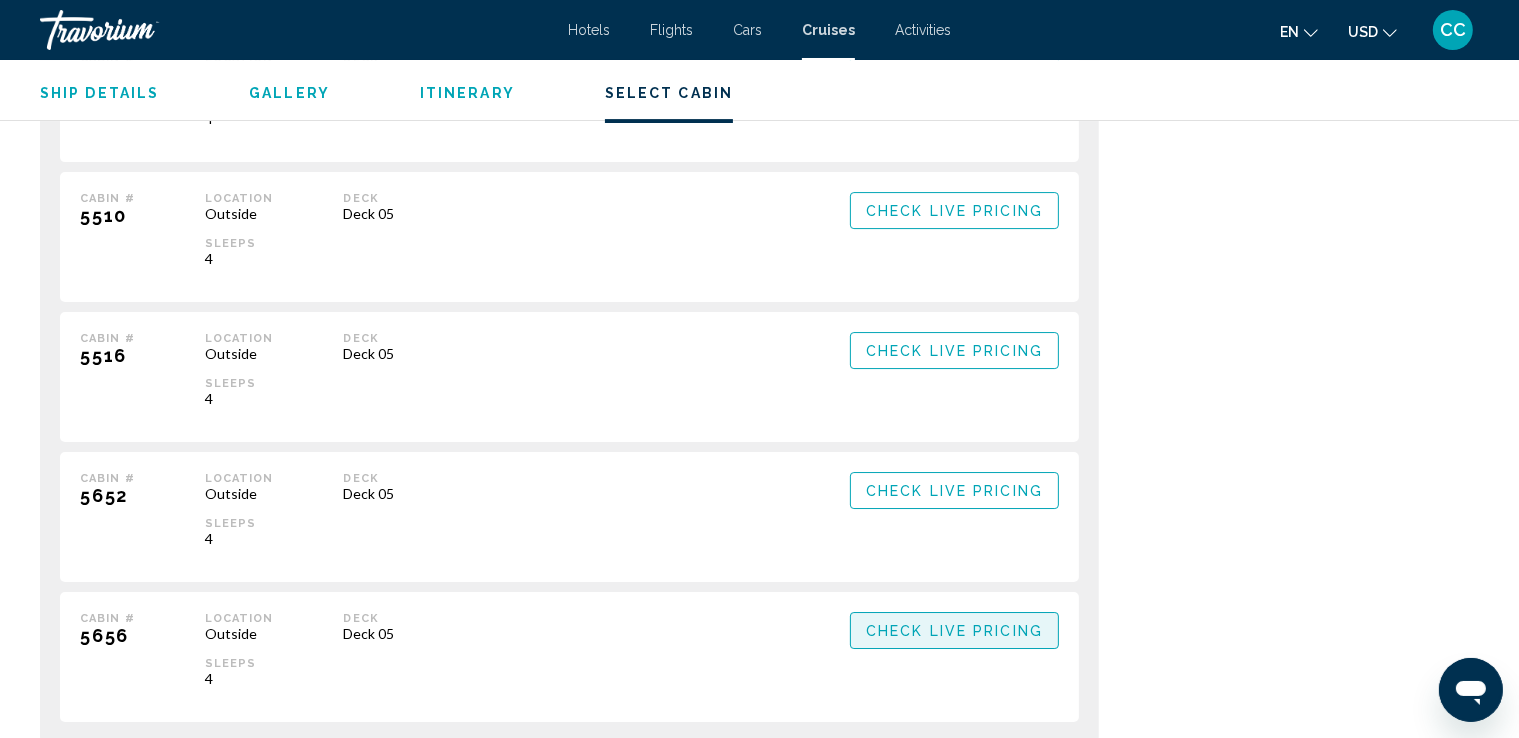 click on "Check Live Pricing" at bounding box center (954, 631) 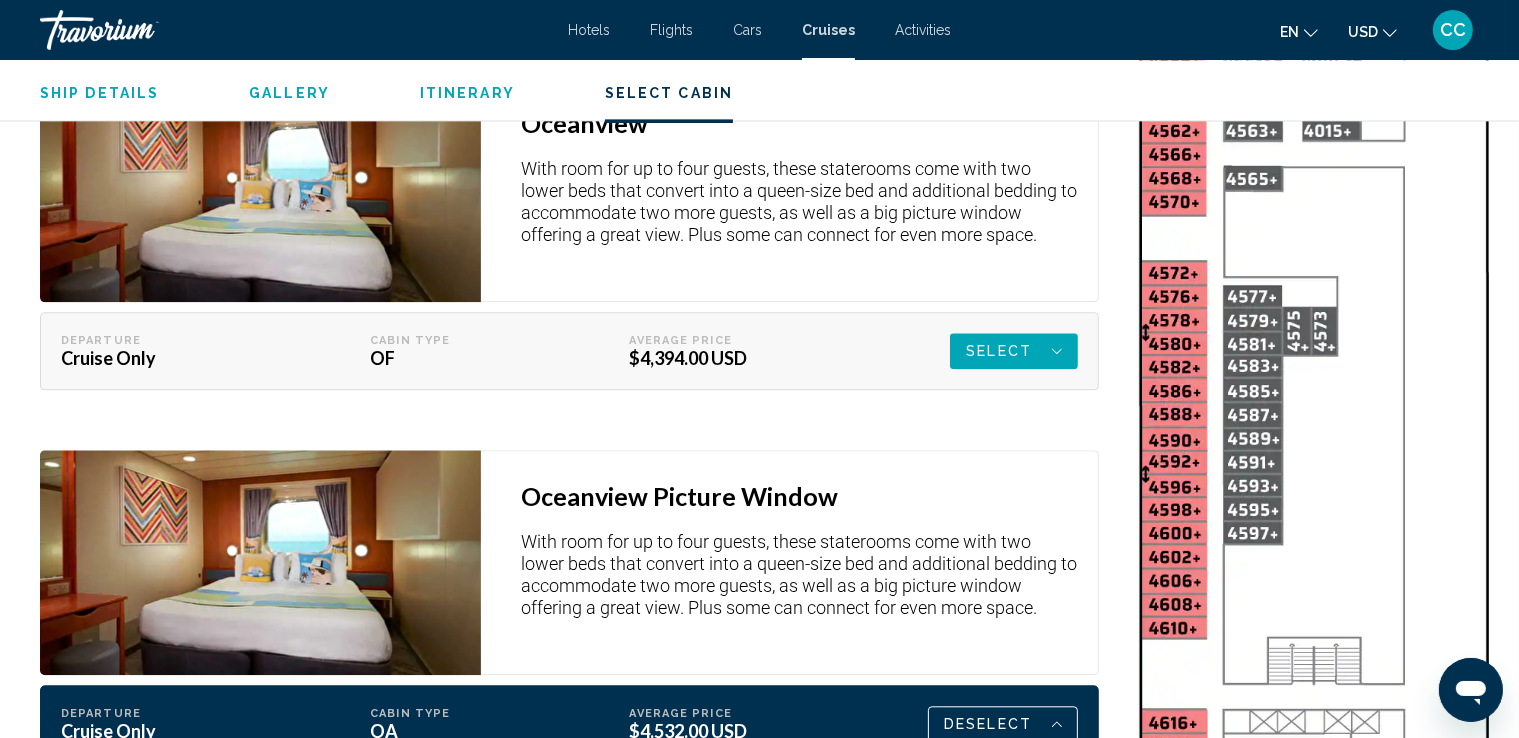 scroll, scrollTop: 3521, scrollLeft: 0, axis: vertical 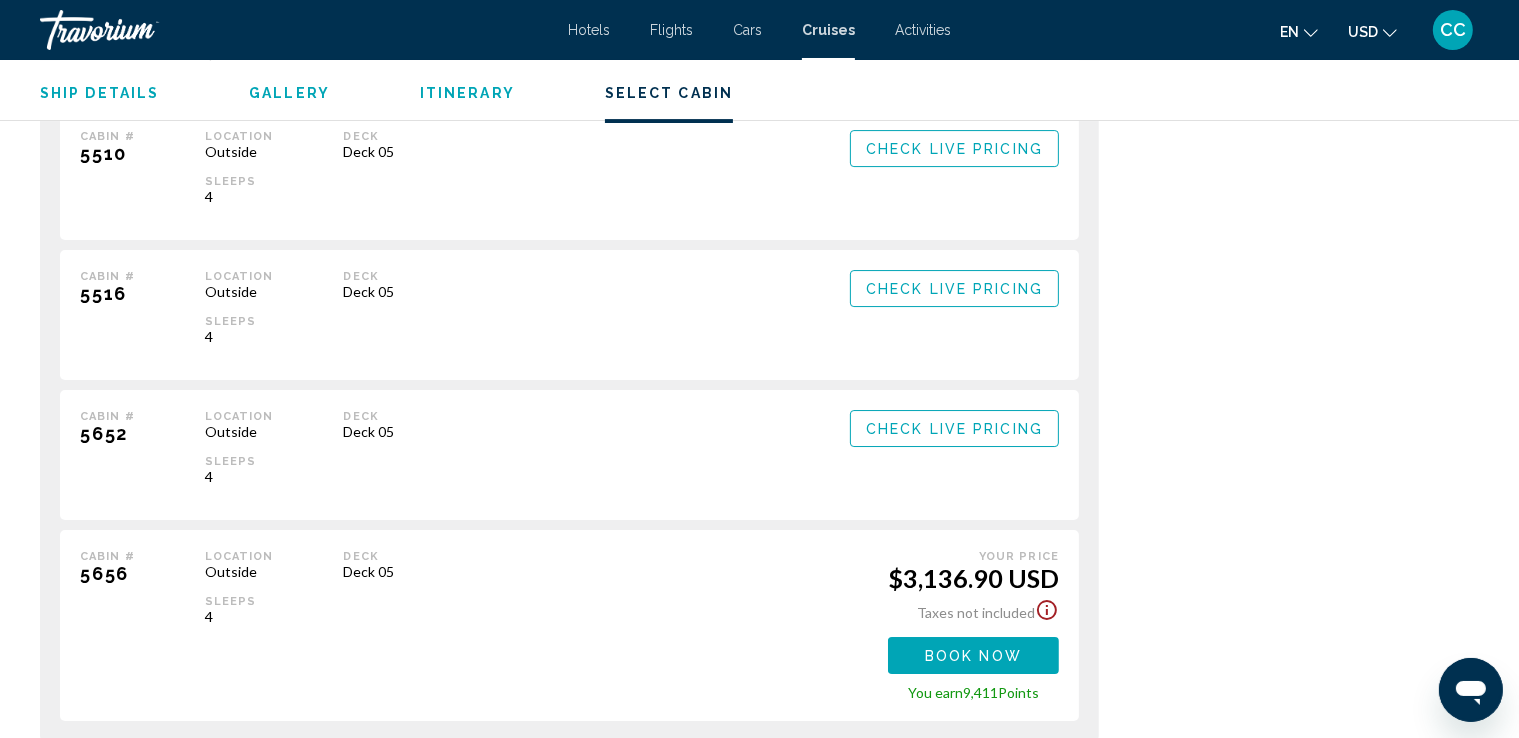 click on "Check Live Pricing" at bounding box center (954, 429) 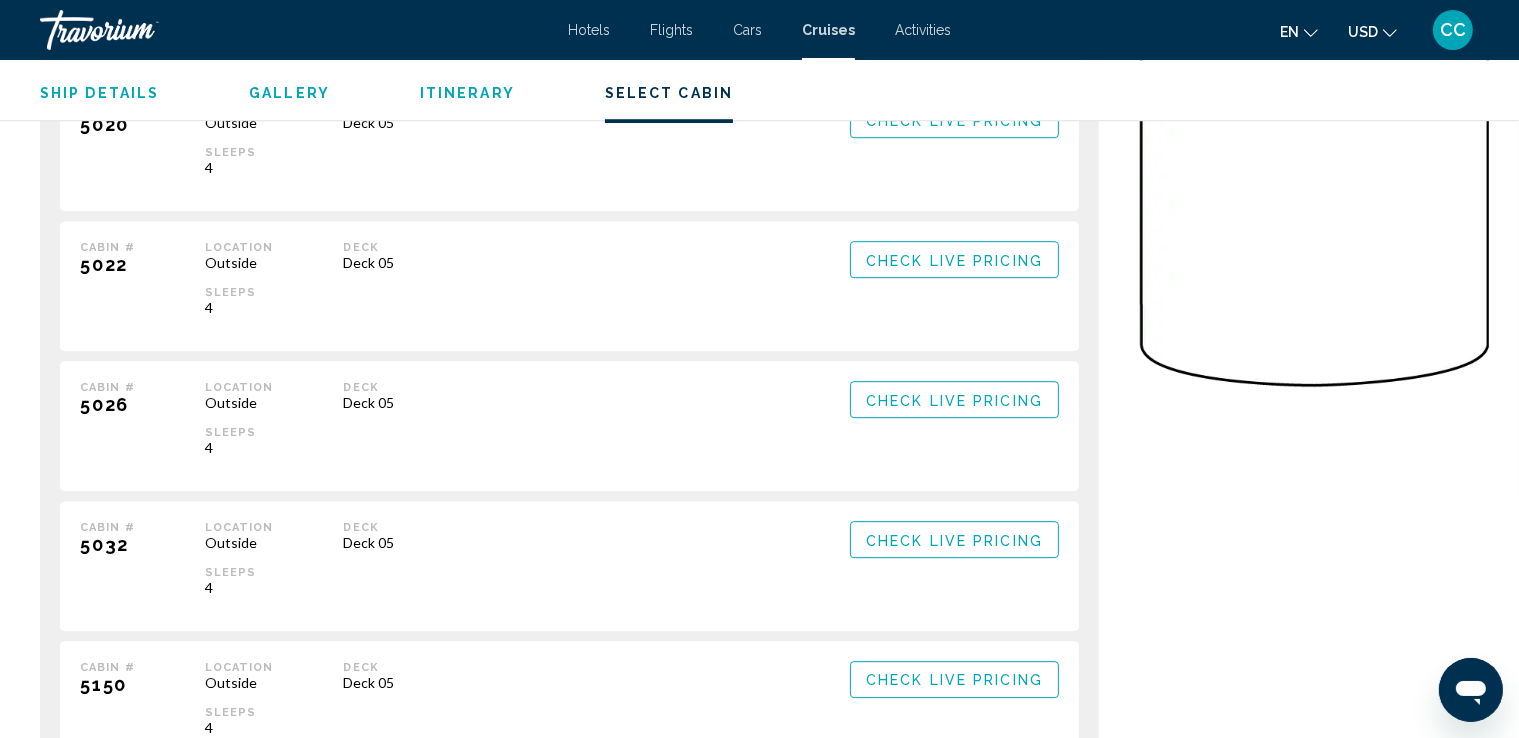 scroll, scrollTop: 5774, scrollLeft: 0, axis: vertical 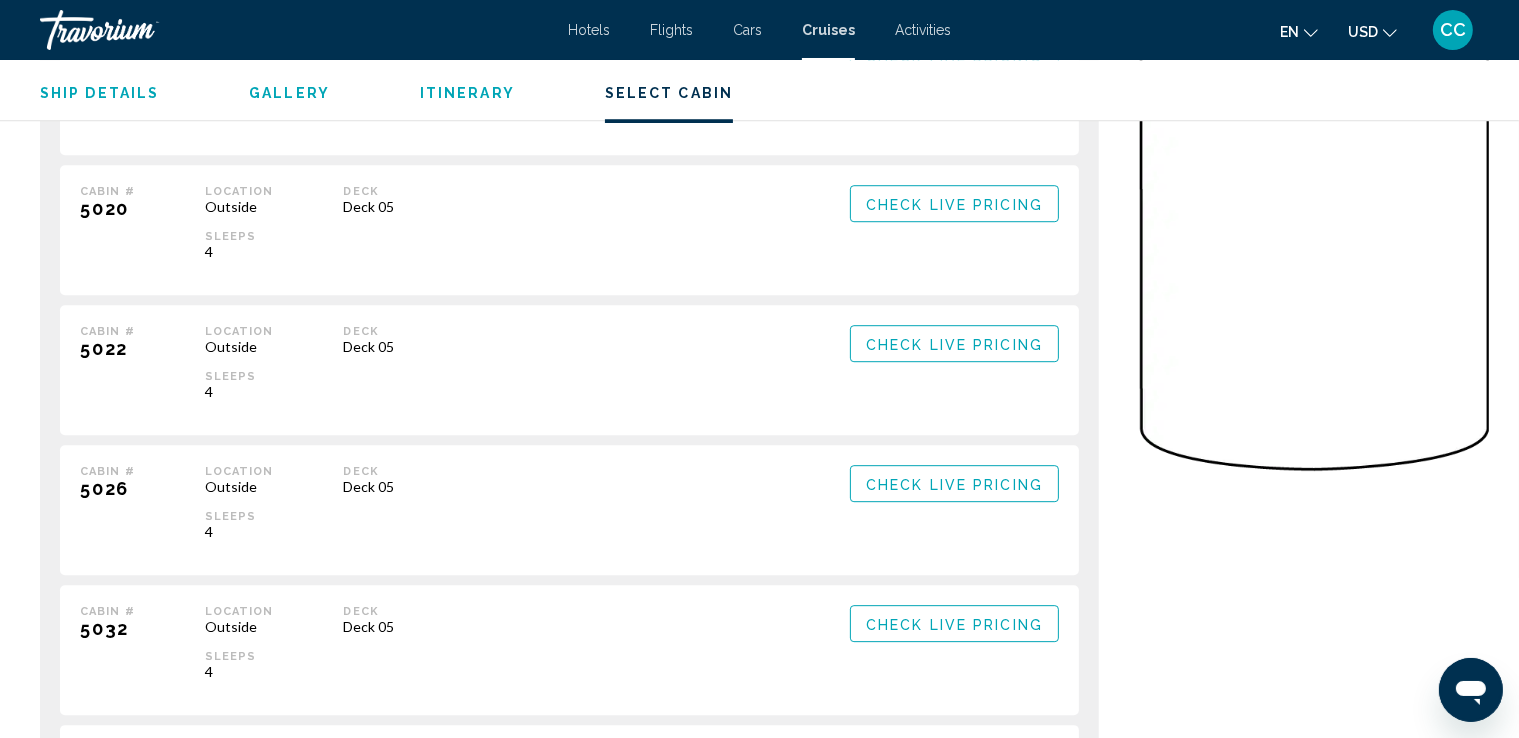 click on "Check Live Pricing" at bounding box center [954, 344] 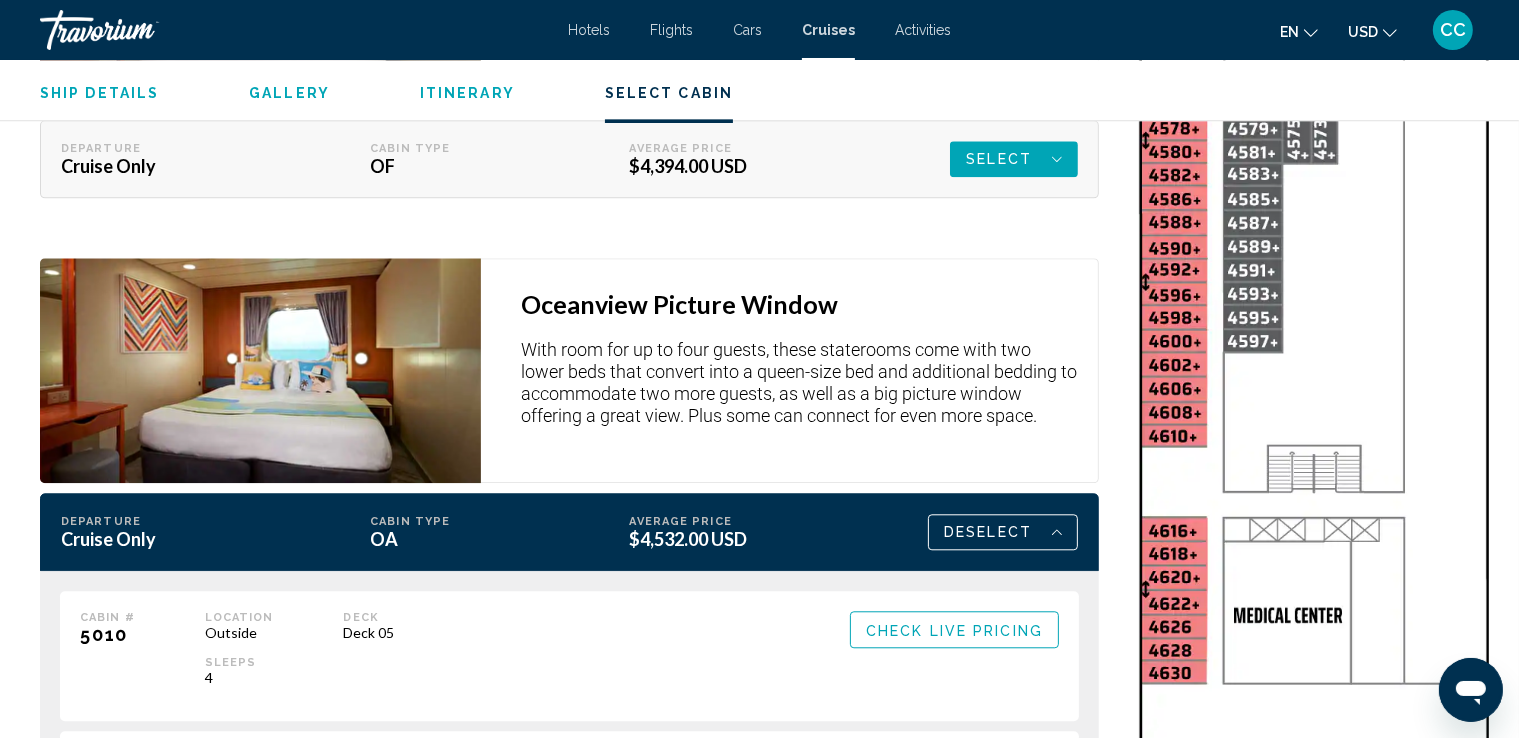 scroll, scrollTop: 4826, scrollLeft: 0, axis: vertical 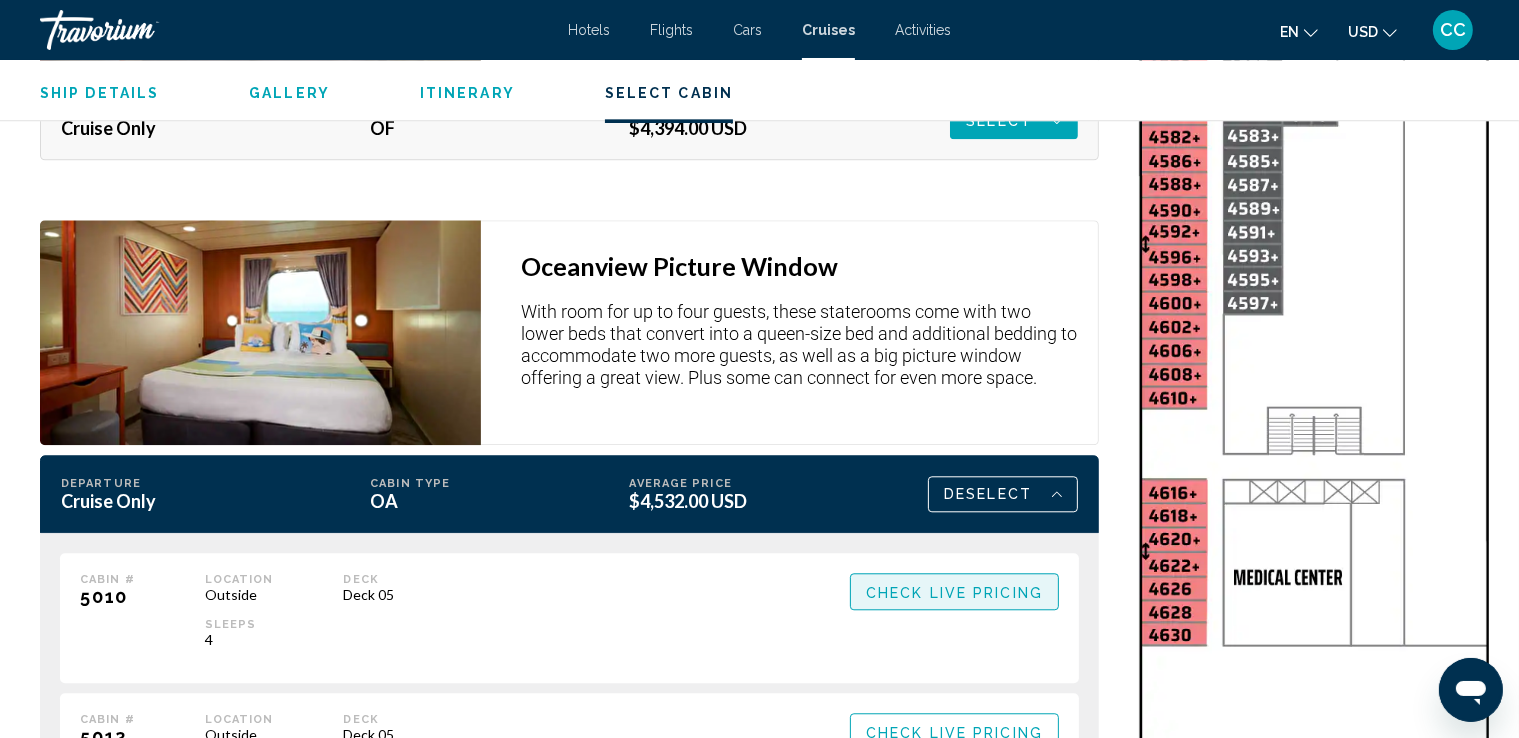click on "Check Live Pricing" at bounding box center [954, 591] 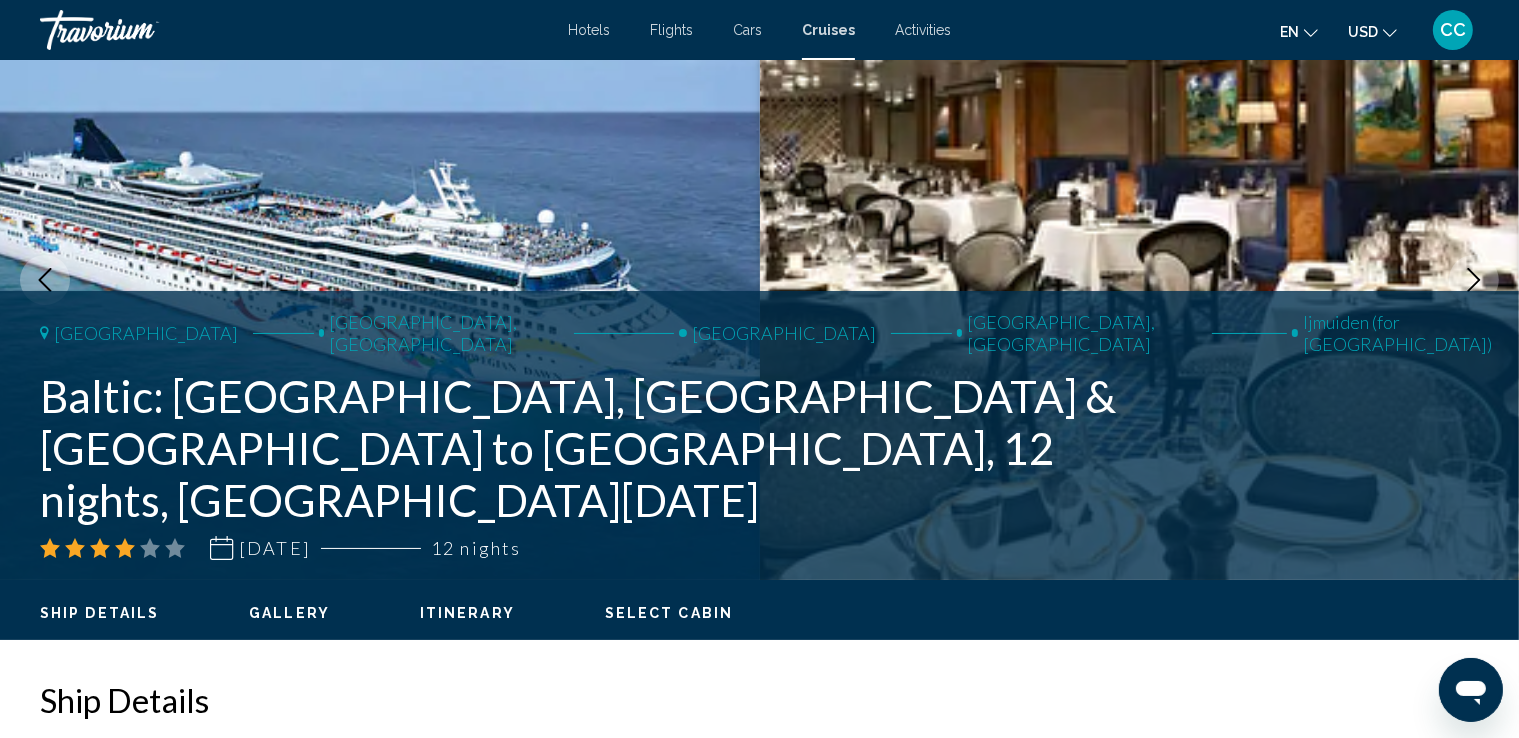 scroll, scrollTop: 0, scrollLeft: 0, axis: both 